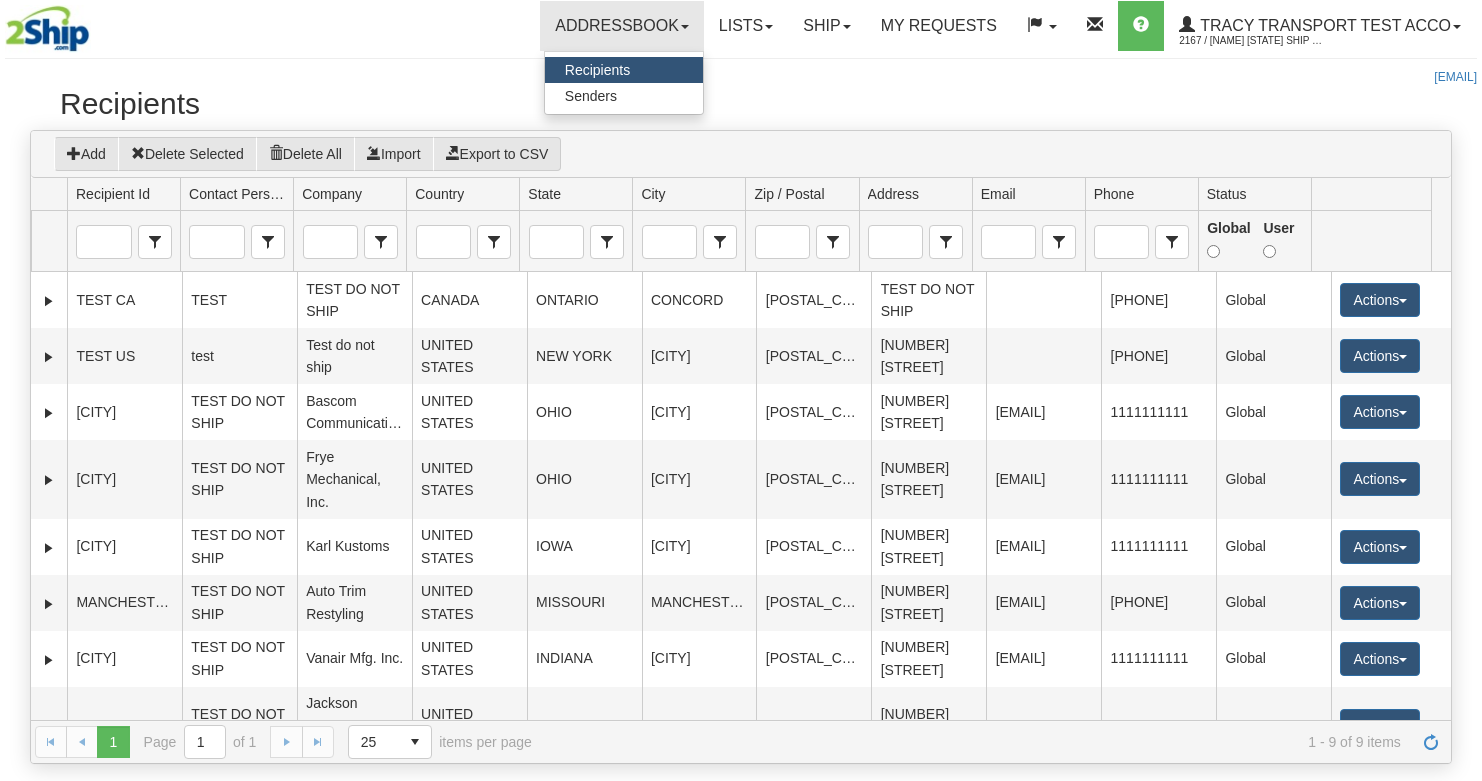 click on "Senders" at bounding box center [591, 96] 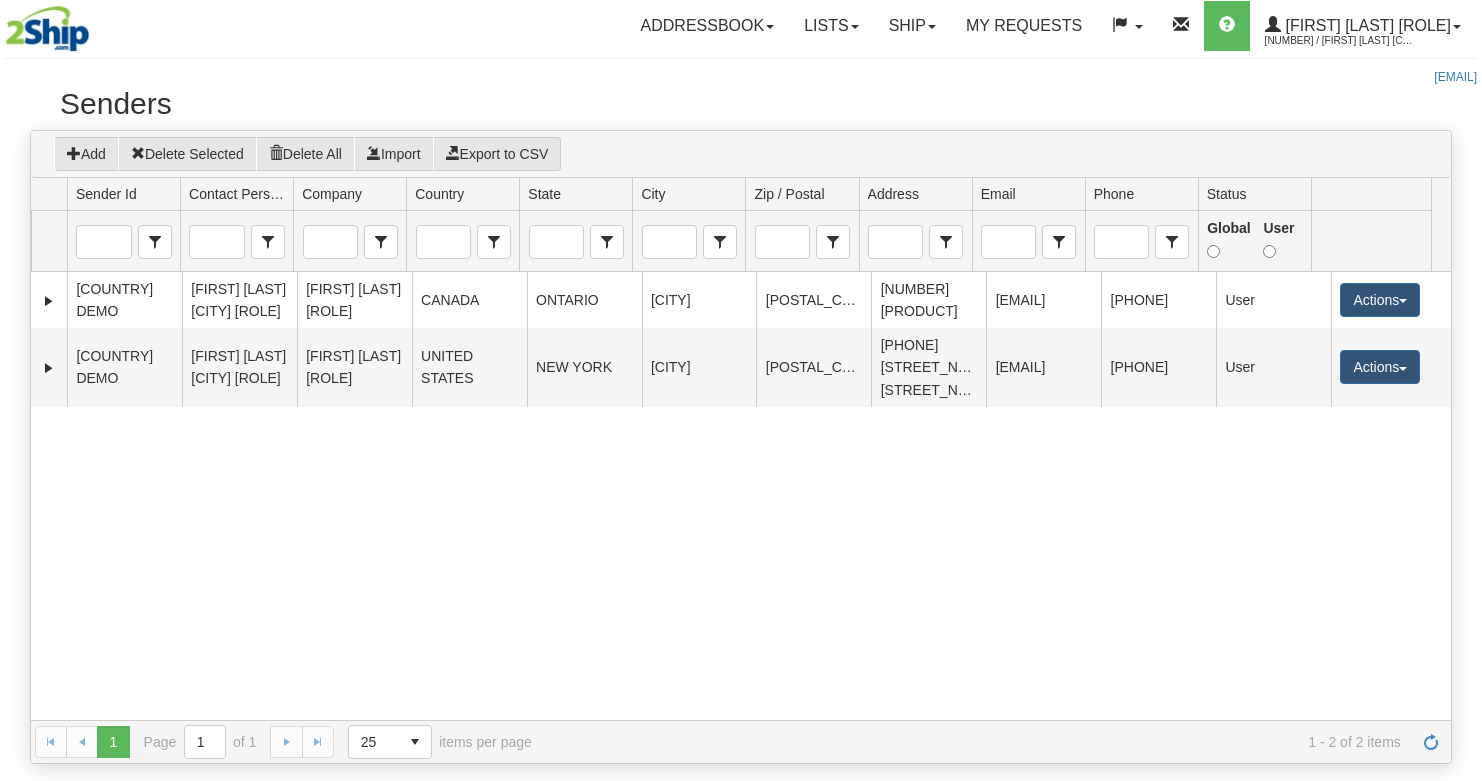 scroll, scrollTop: 0, scrollLeft: 0, axis: both 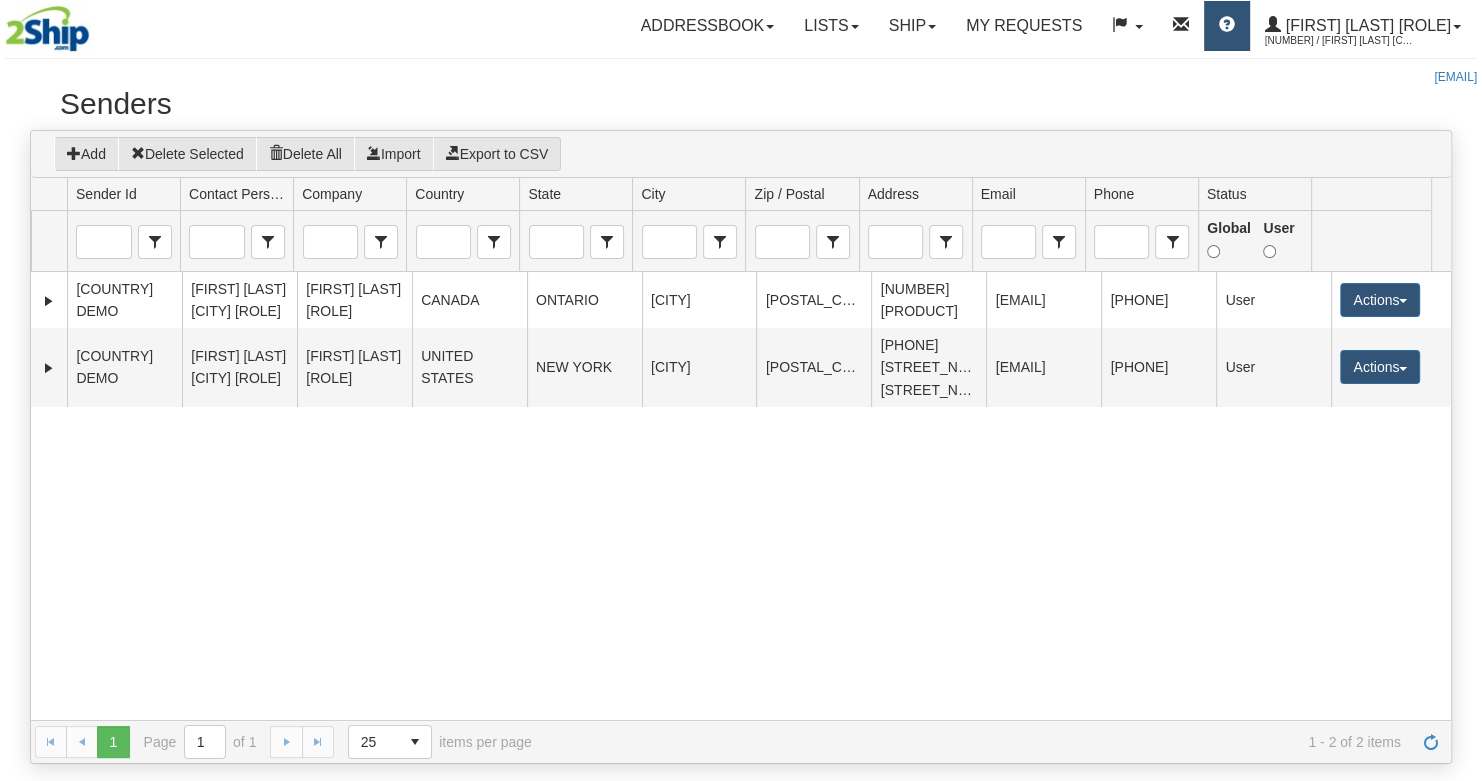 click at bounding box center [1227, 25] 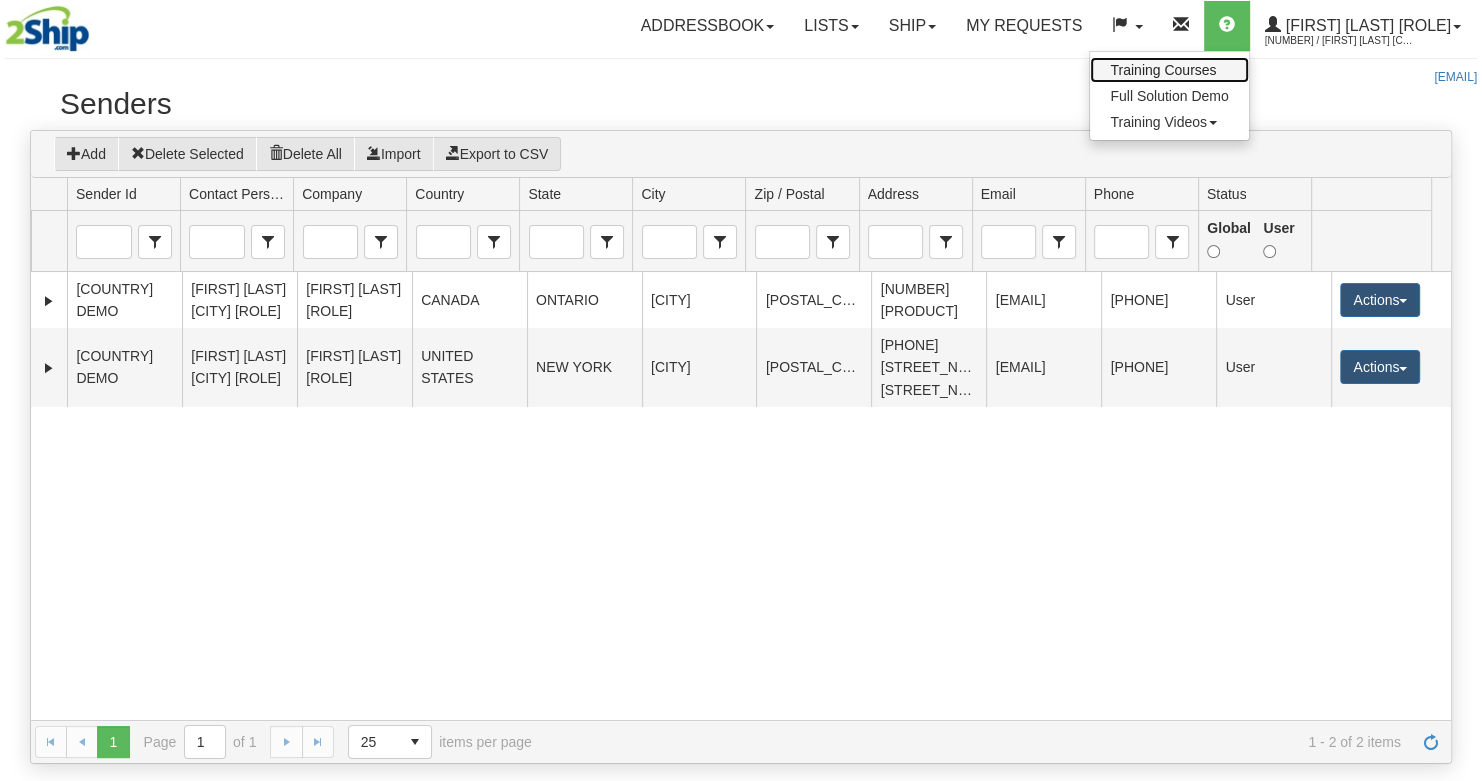 click on "Training Courses" at bounding box center (1163, 70) 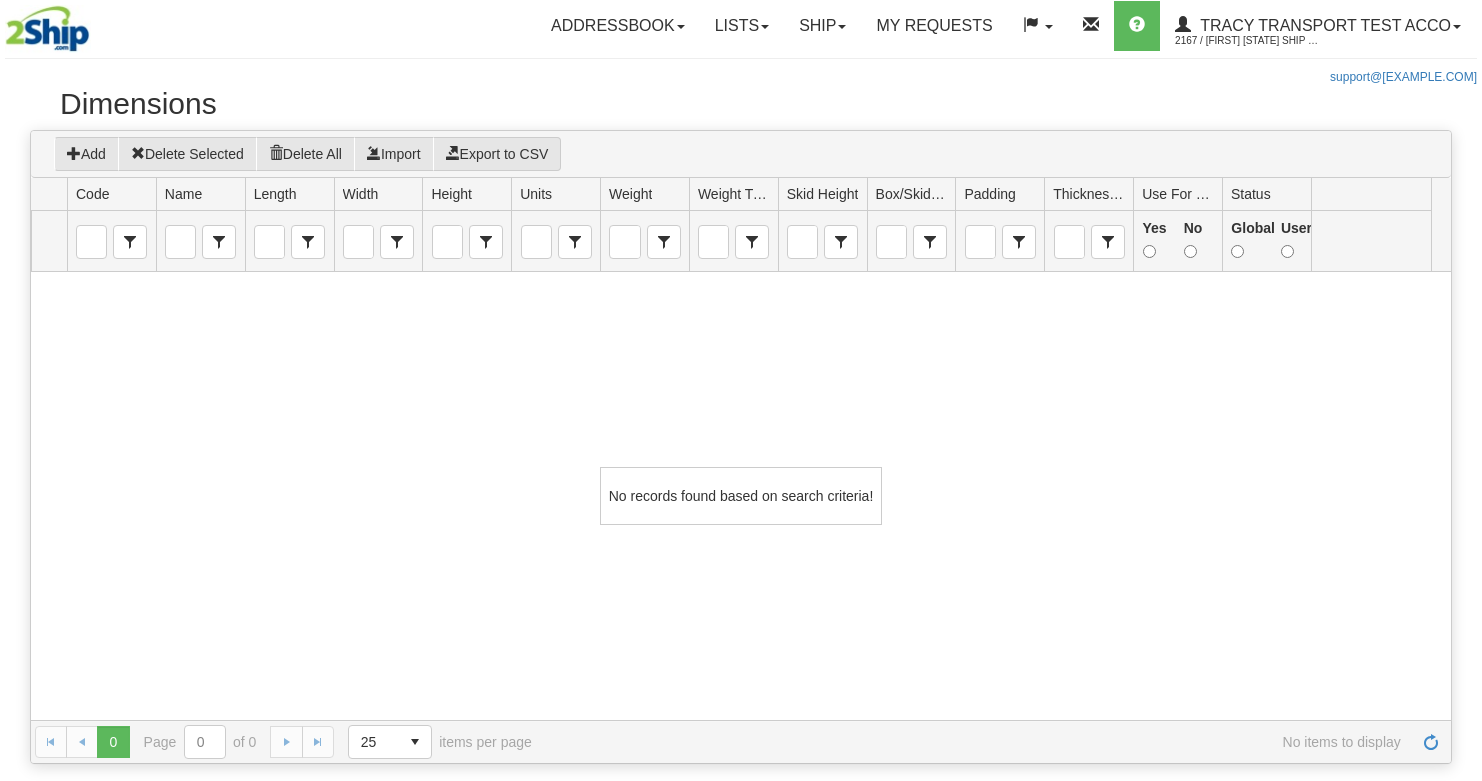scroll, scrollTop: 0, scrollLeft: 0, axis: both 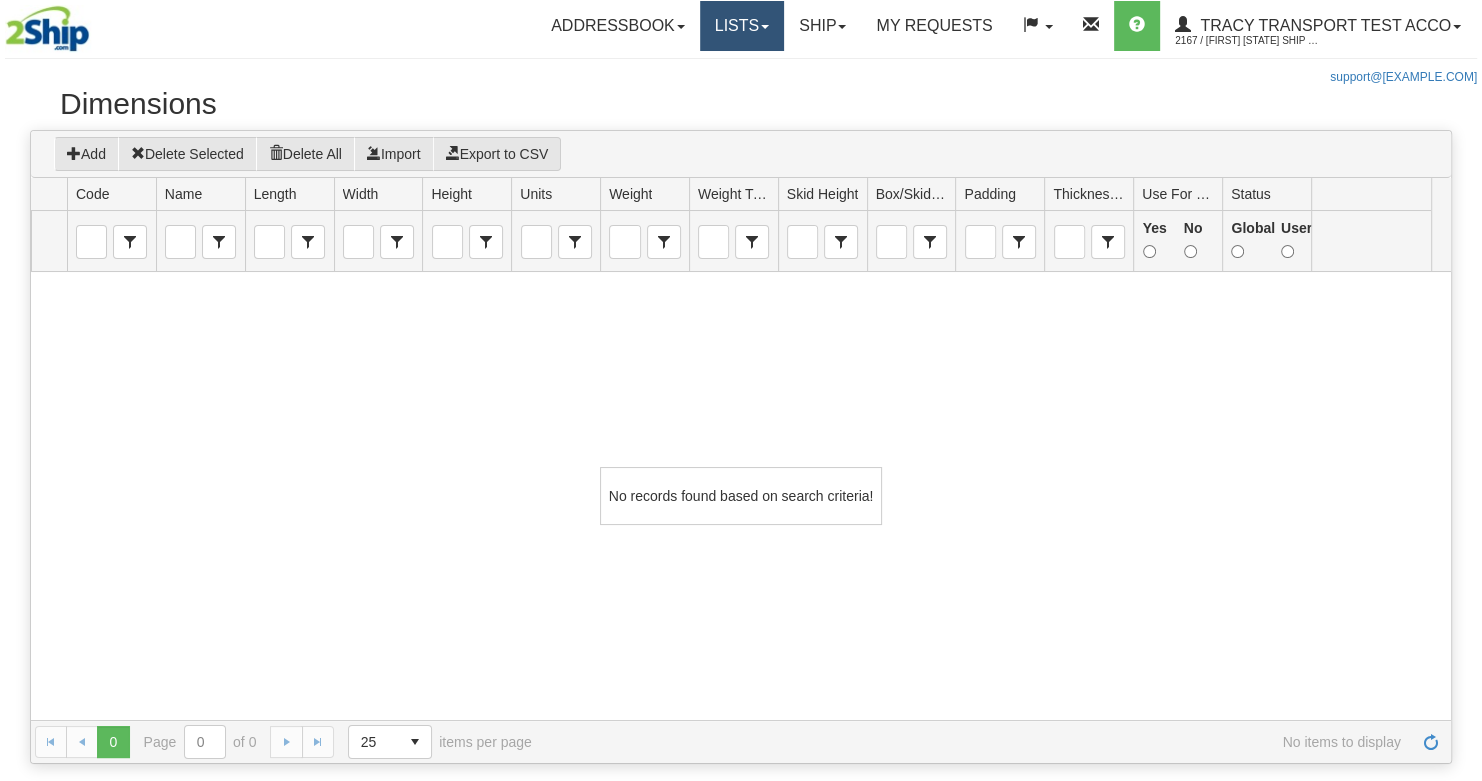 click on "Lists" at bounding box center (742, 26) 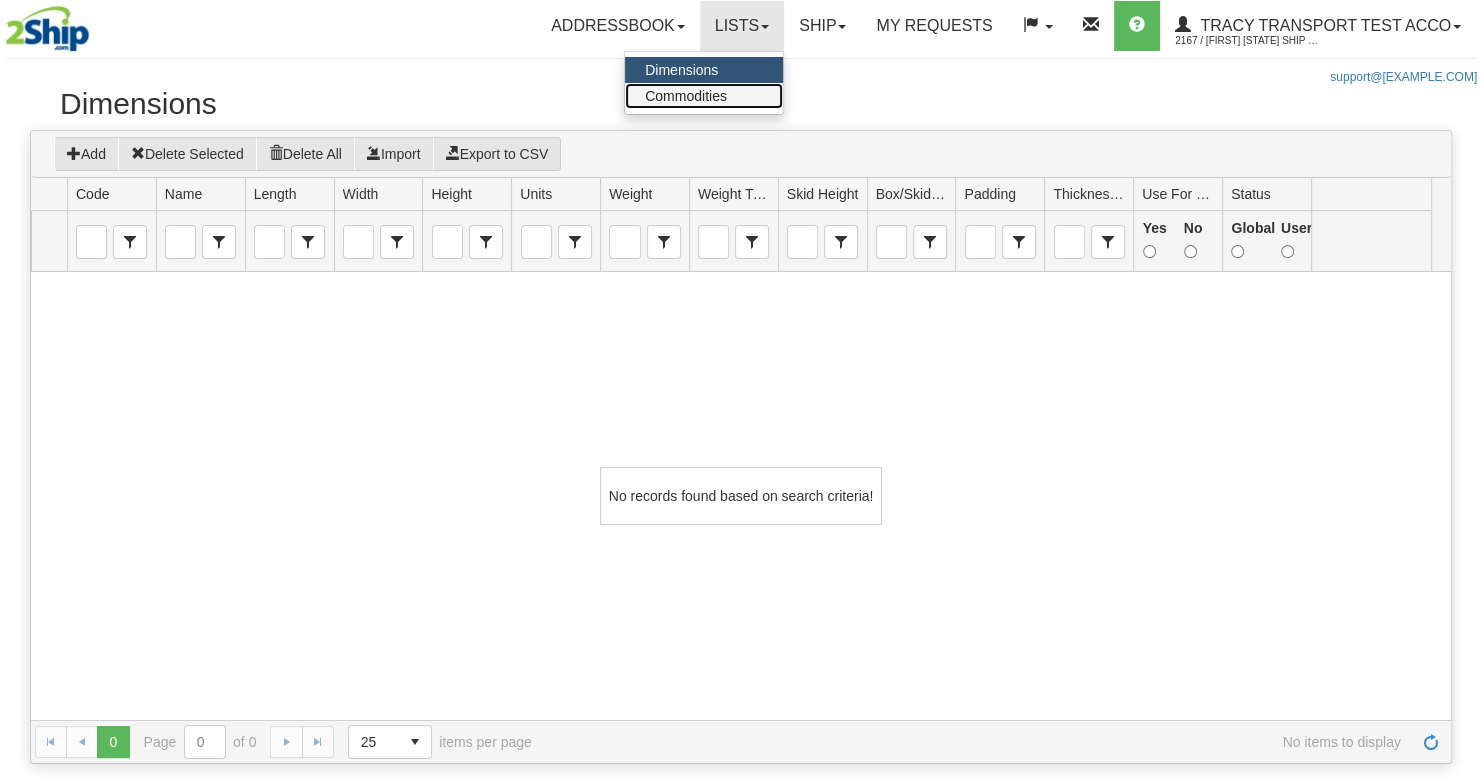 click on "Commodities" at bounding box center (686, 96) 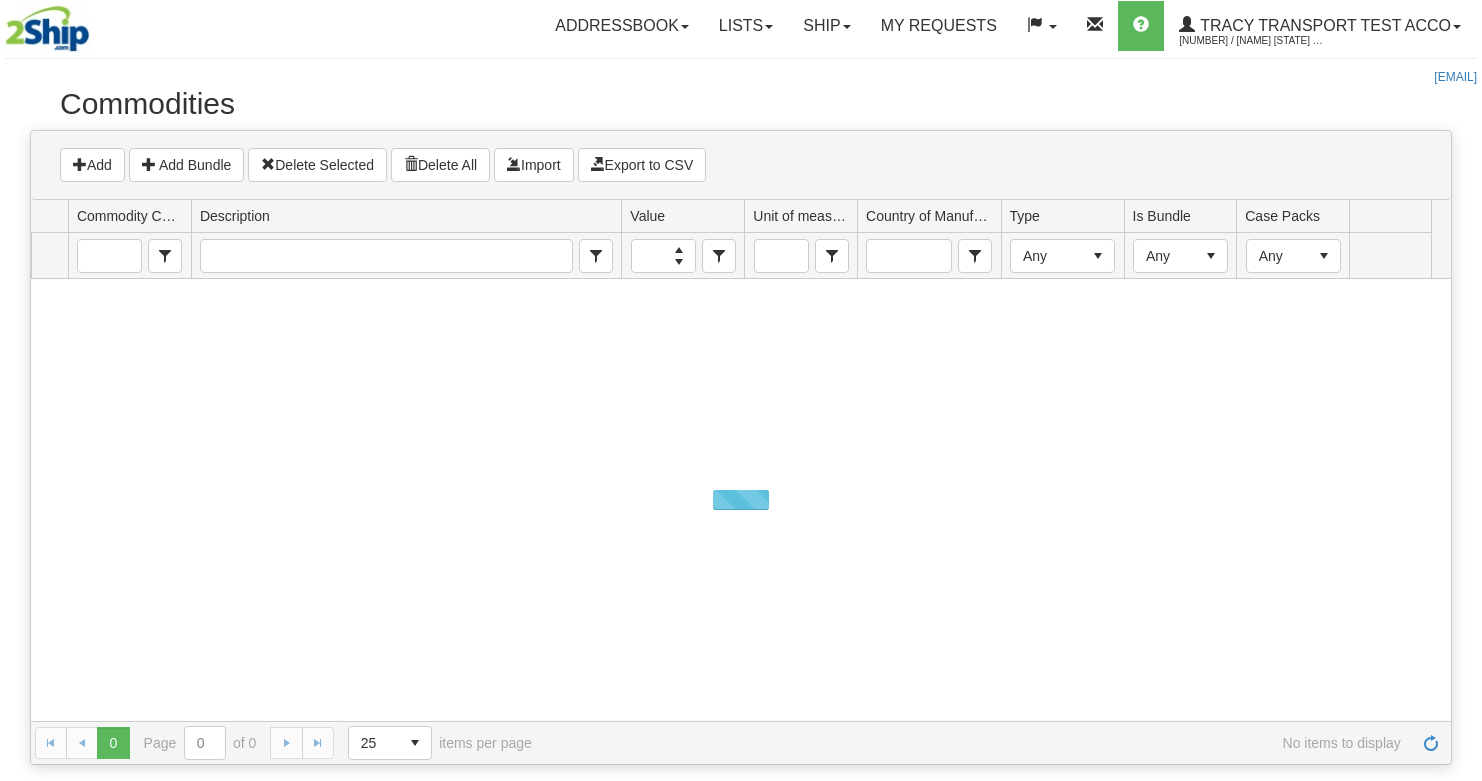 scroll, scrollTop: 0, scrollLeft: 0, axis: both 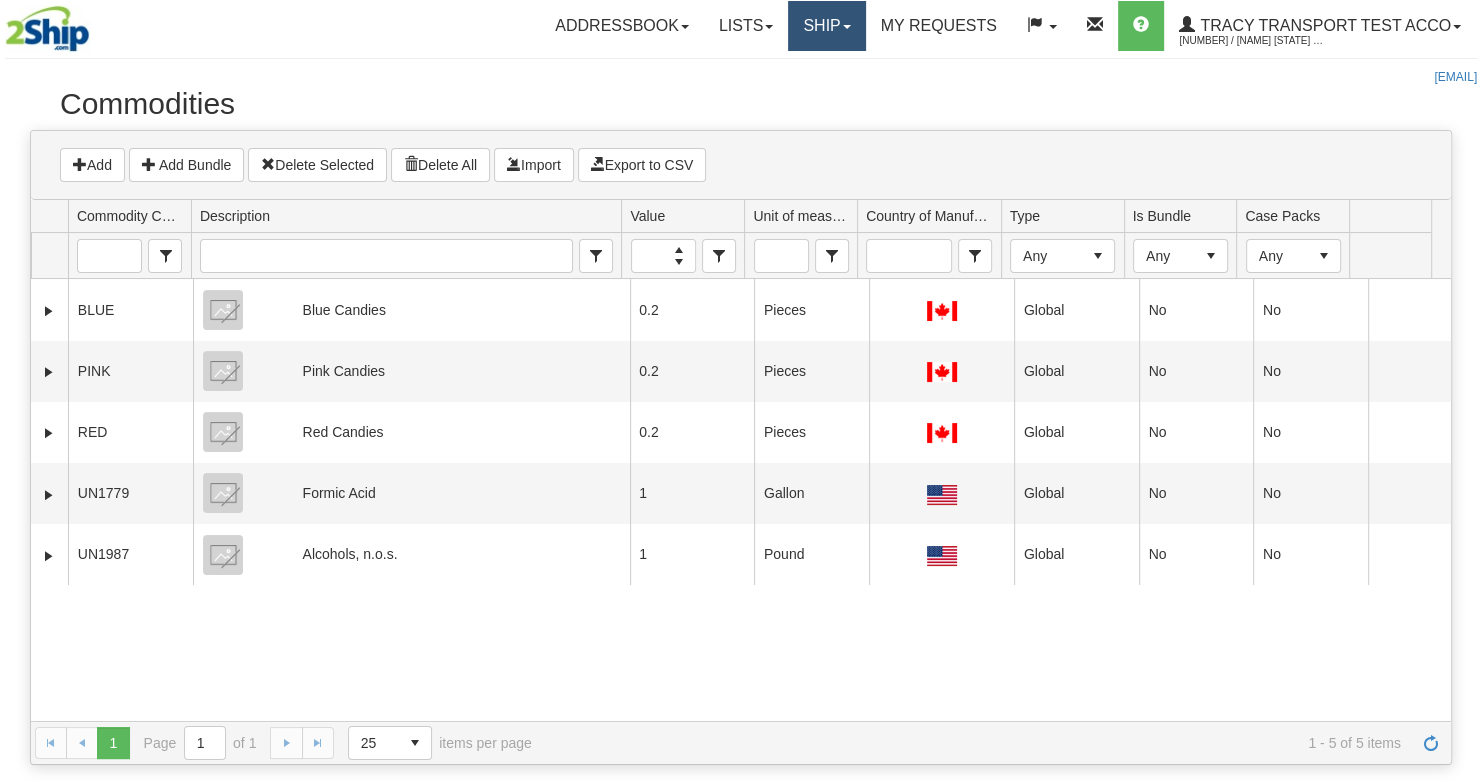 click on "Ship" at bounding box center [826, 26] 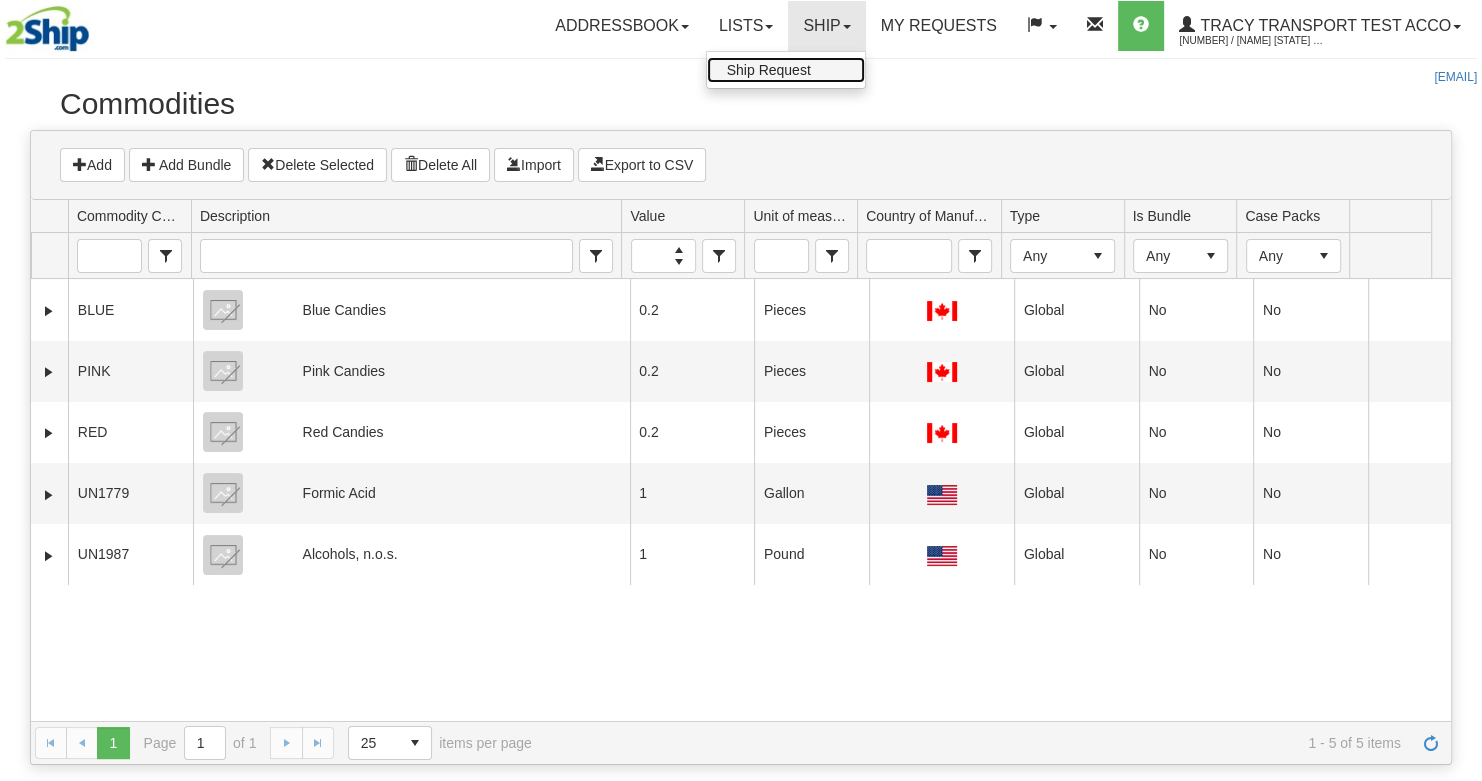 click on "Ship Request" at bounding box center [769, 70] 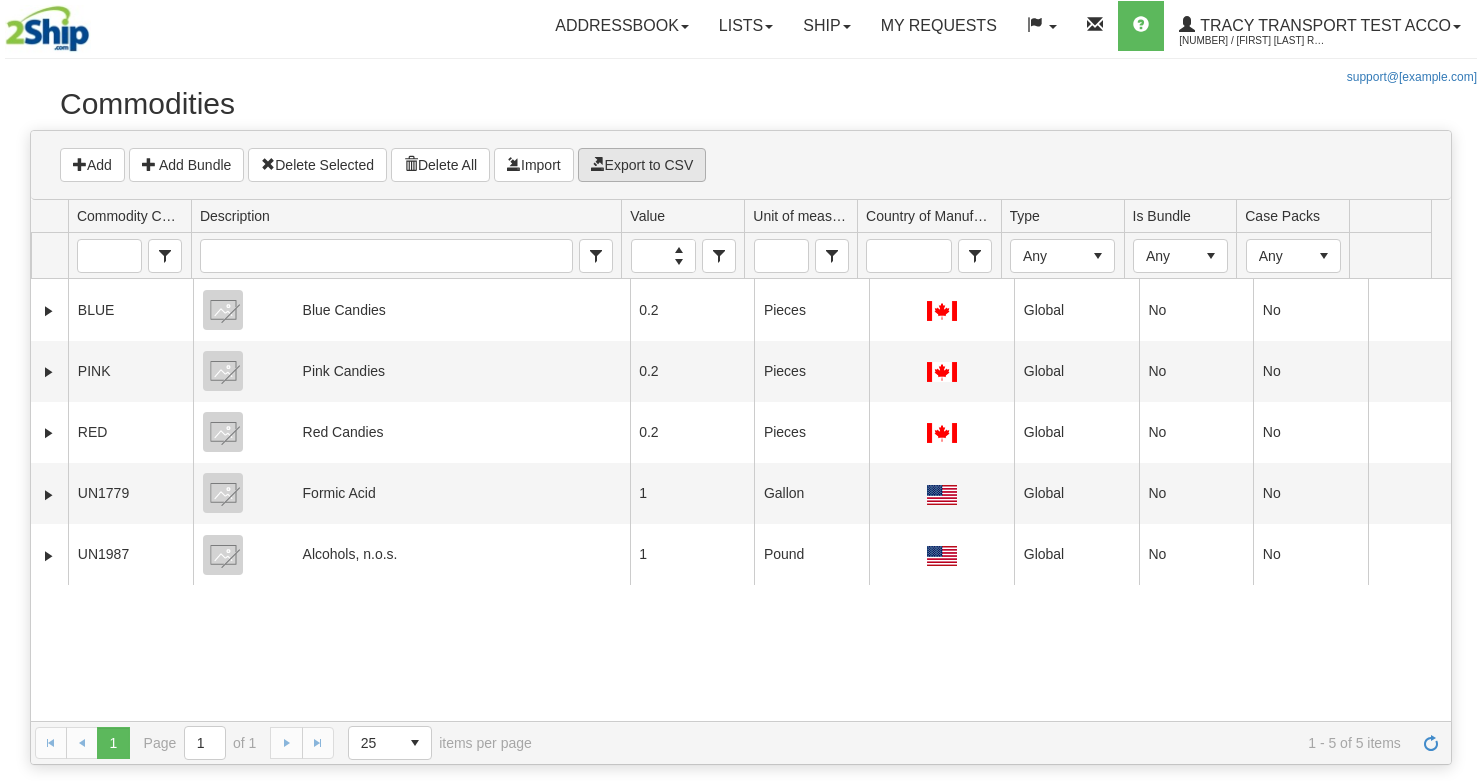scroll, scrollTop: 0, scrollLeft: 0, axis: both 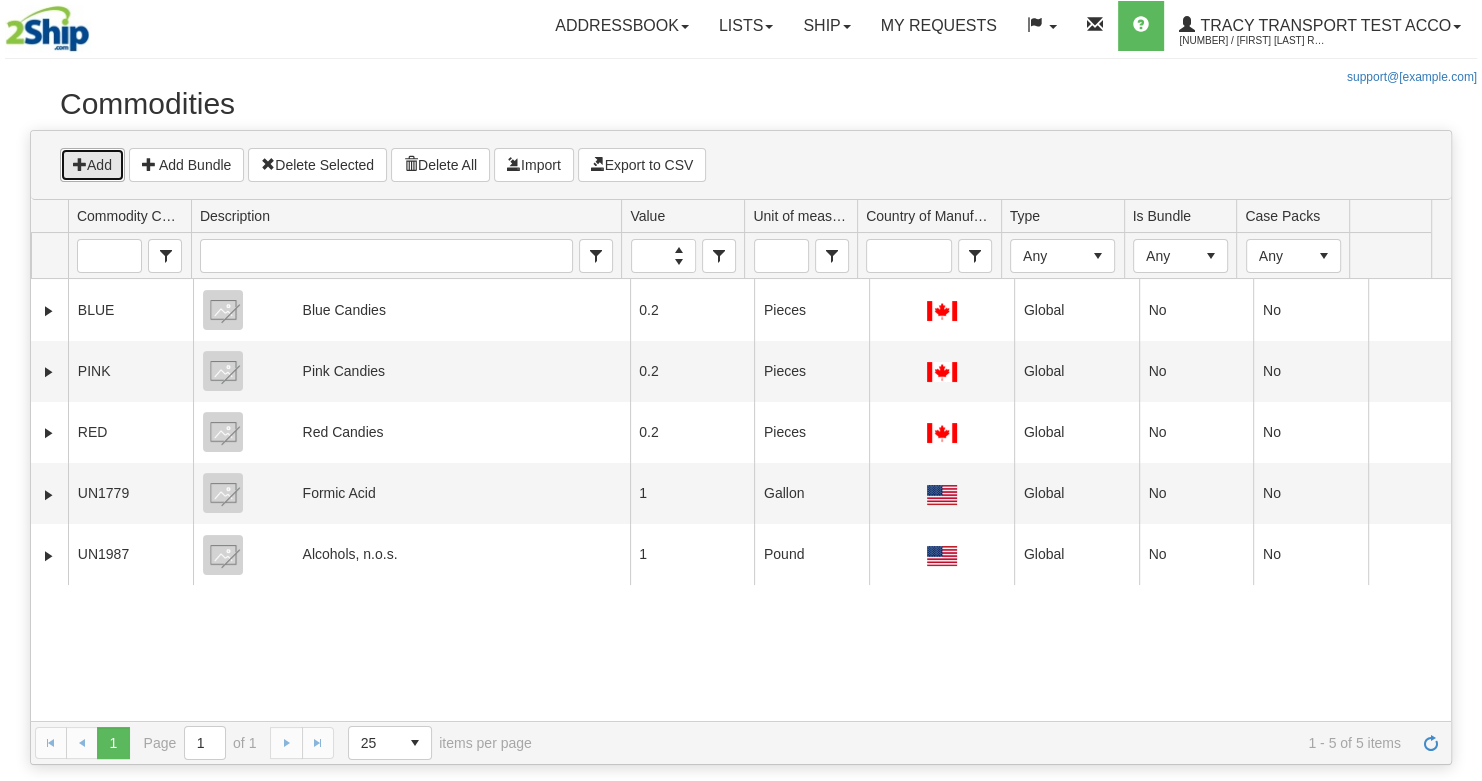 click at bounding box center [80, 164] 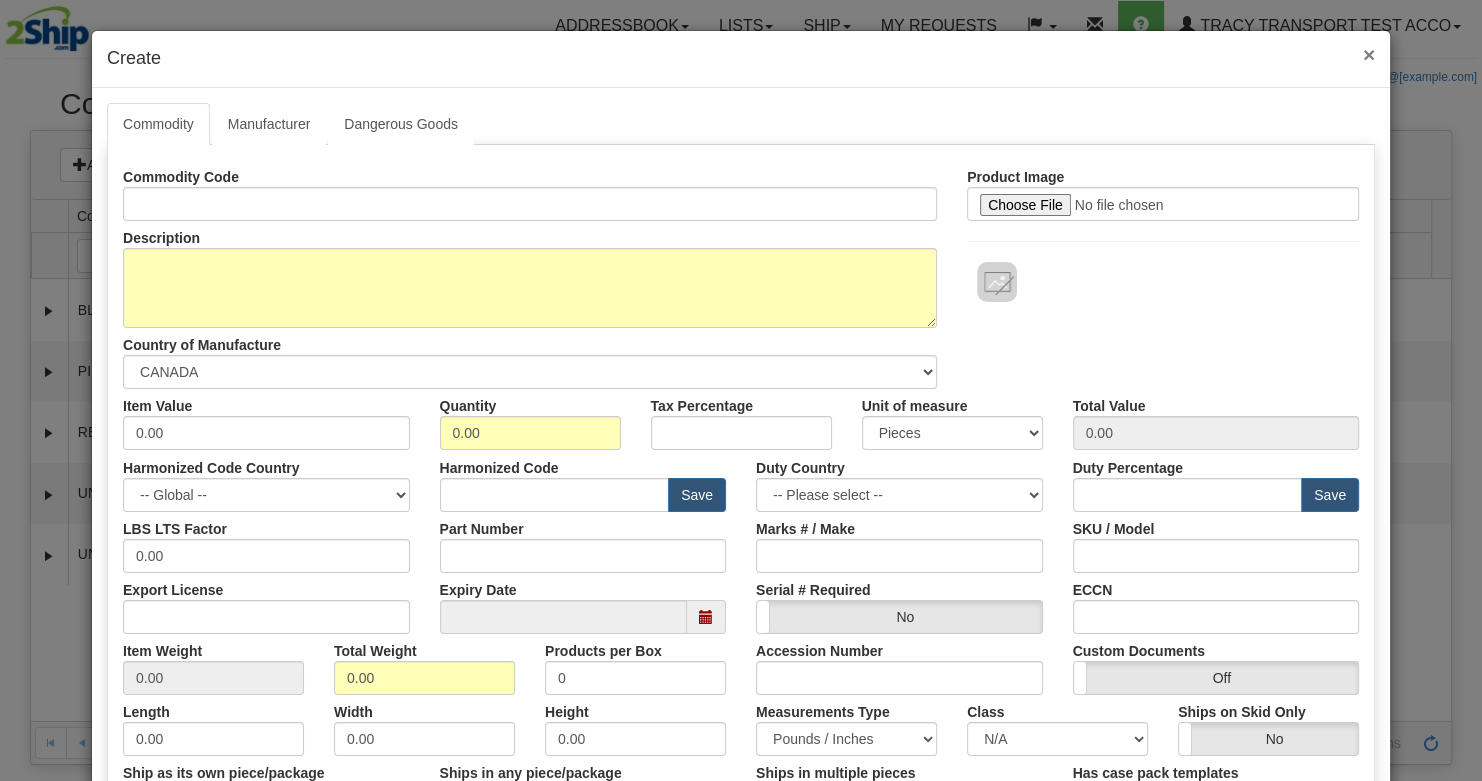 click on "×
Create" at bounding box center [741, 59] 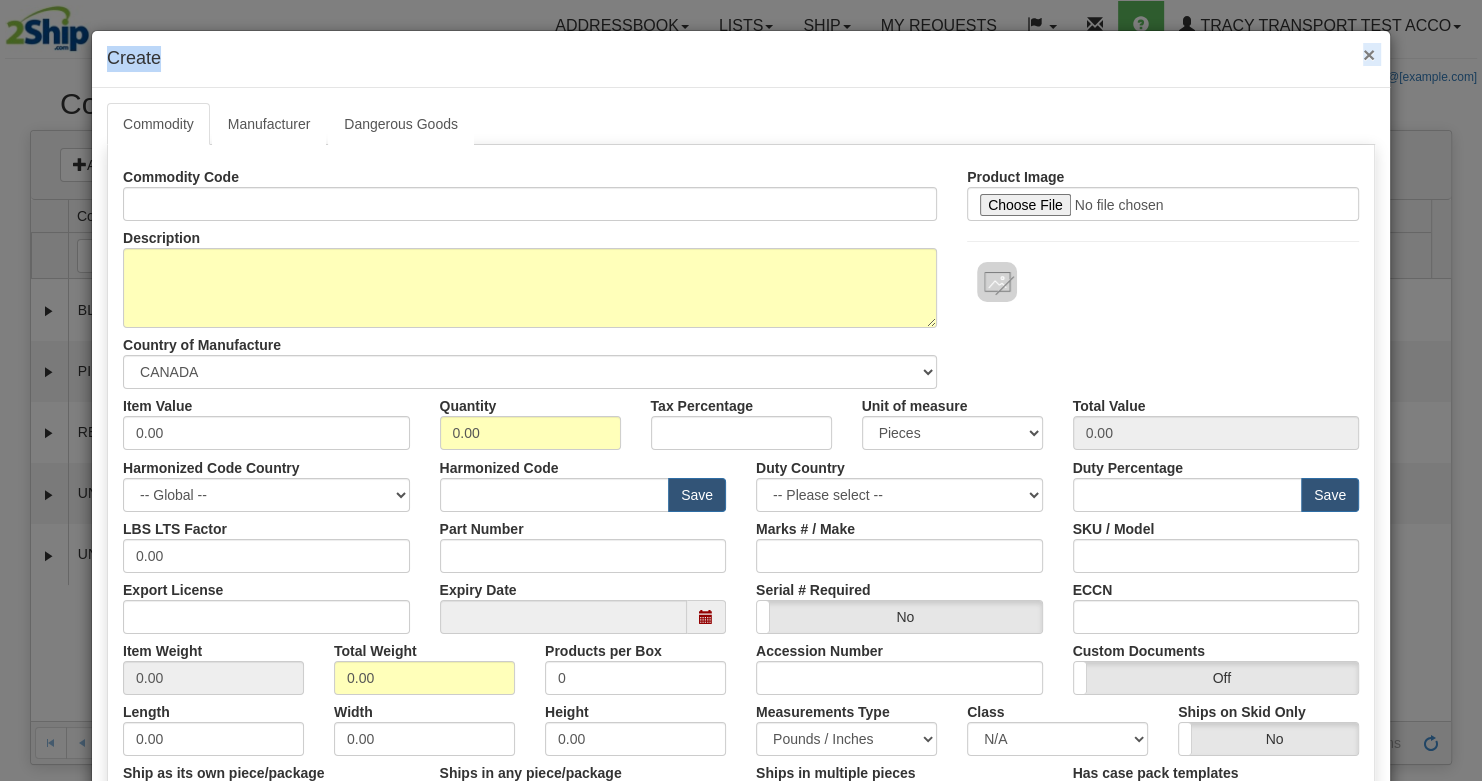 click on "×" at bounding box center [1369, 54] 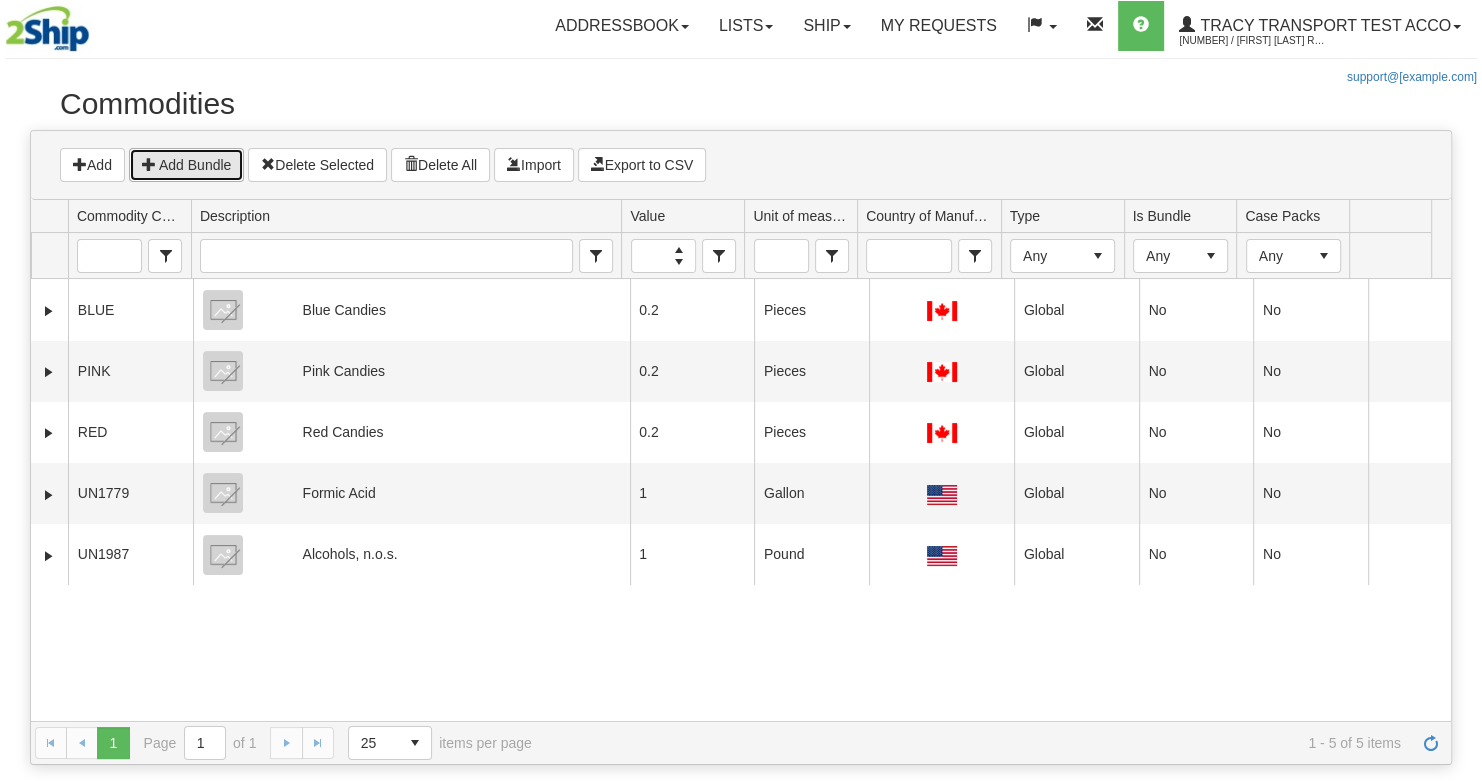 click on "Add Bundle" at bounding box center (195, 165) 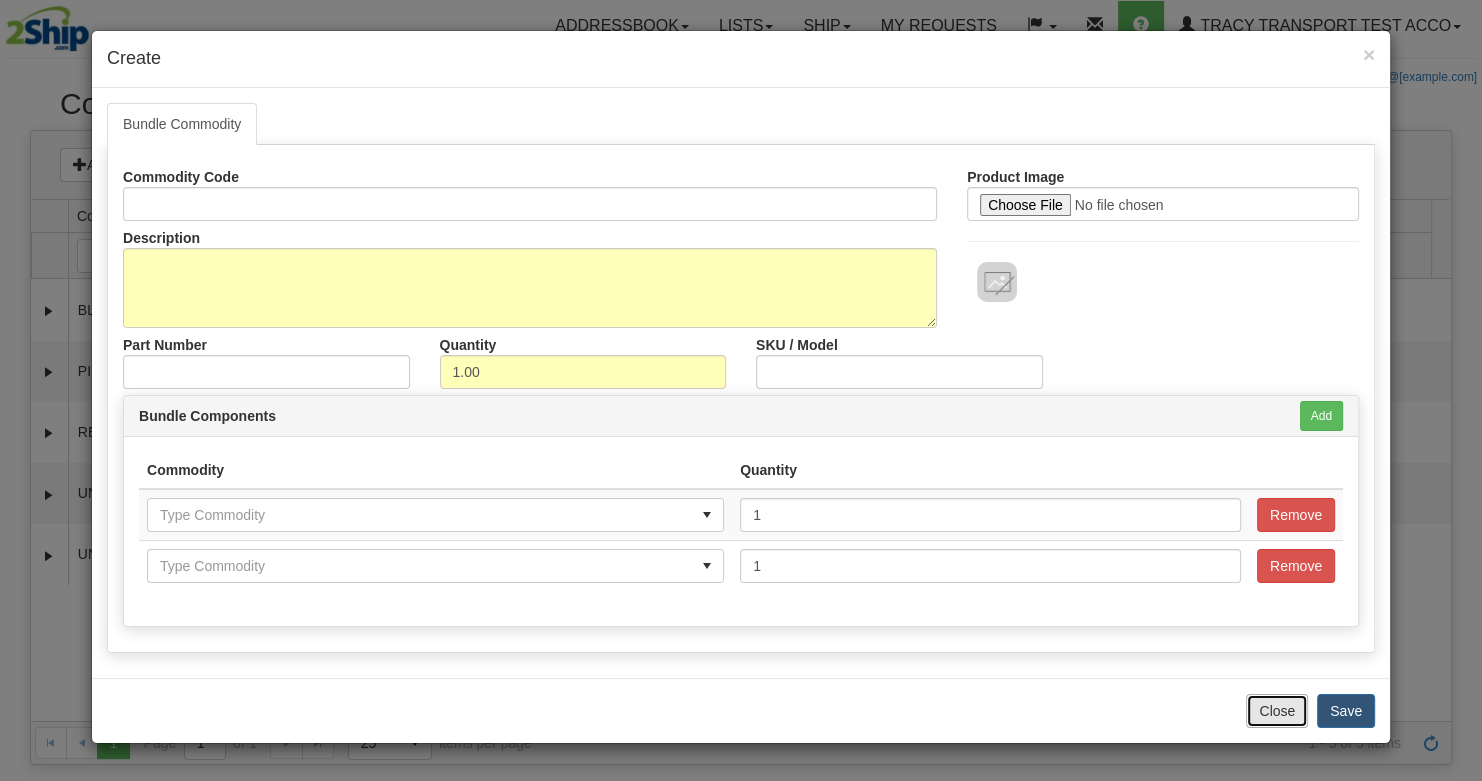 click on "Close" at bounding box center (1277, 711) 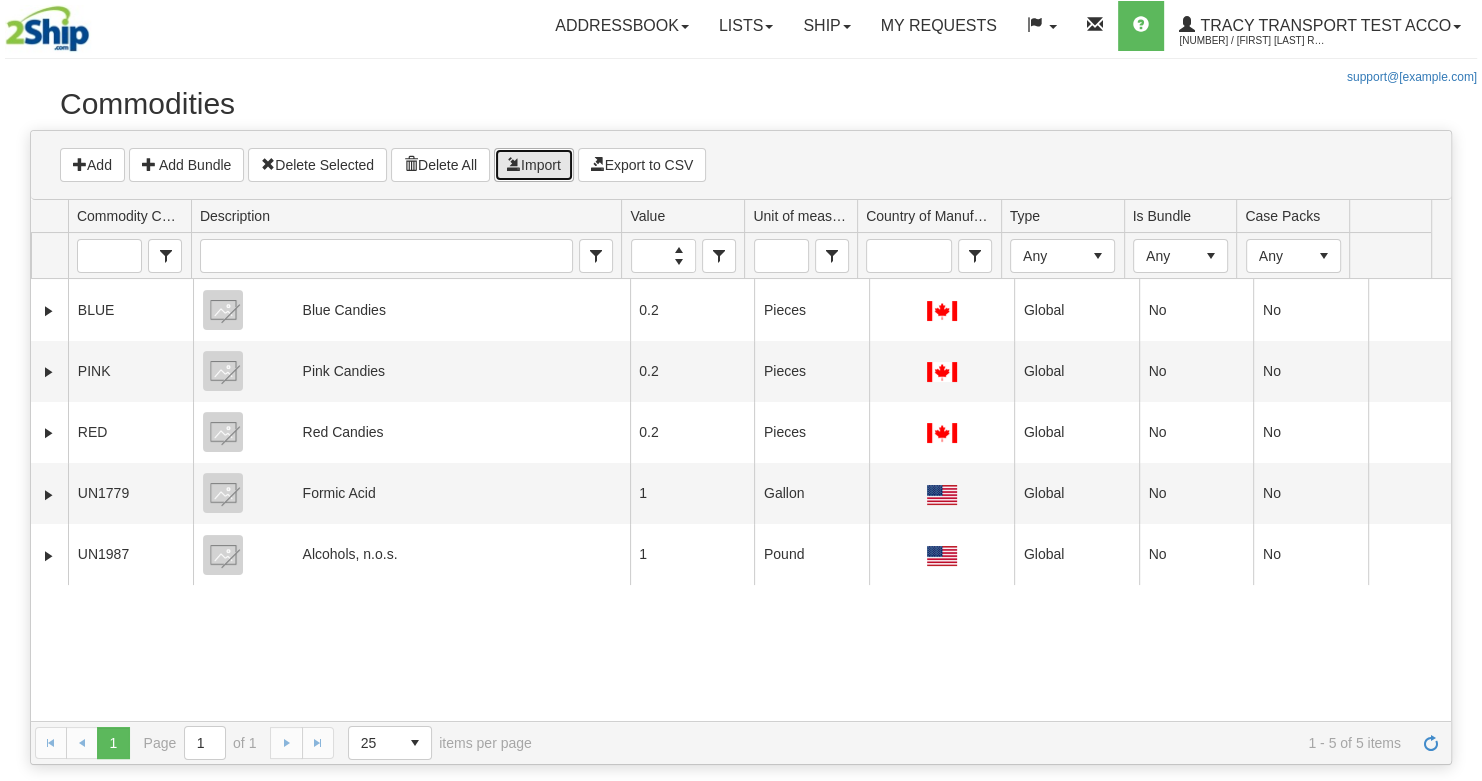 click on "Import" at bounding box center (534, 165) 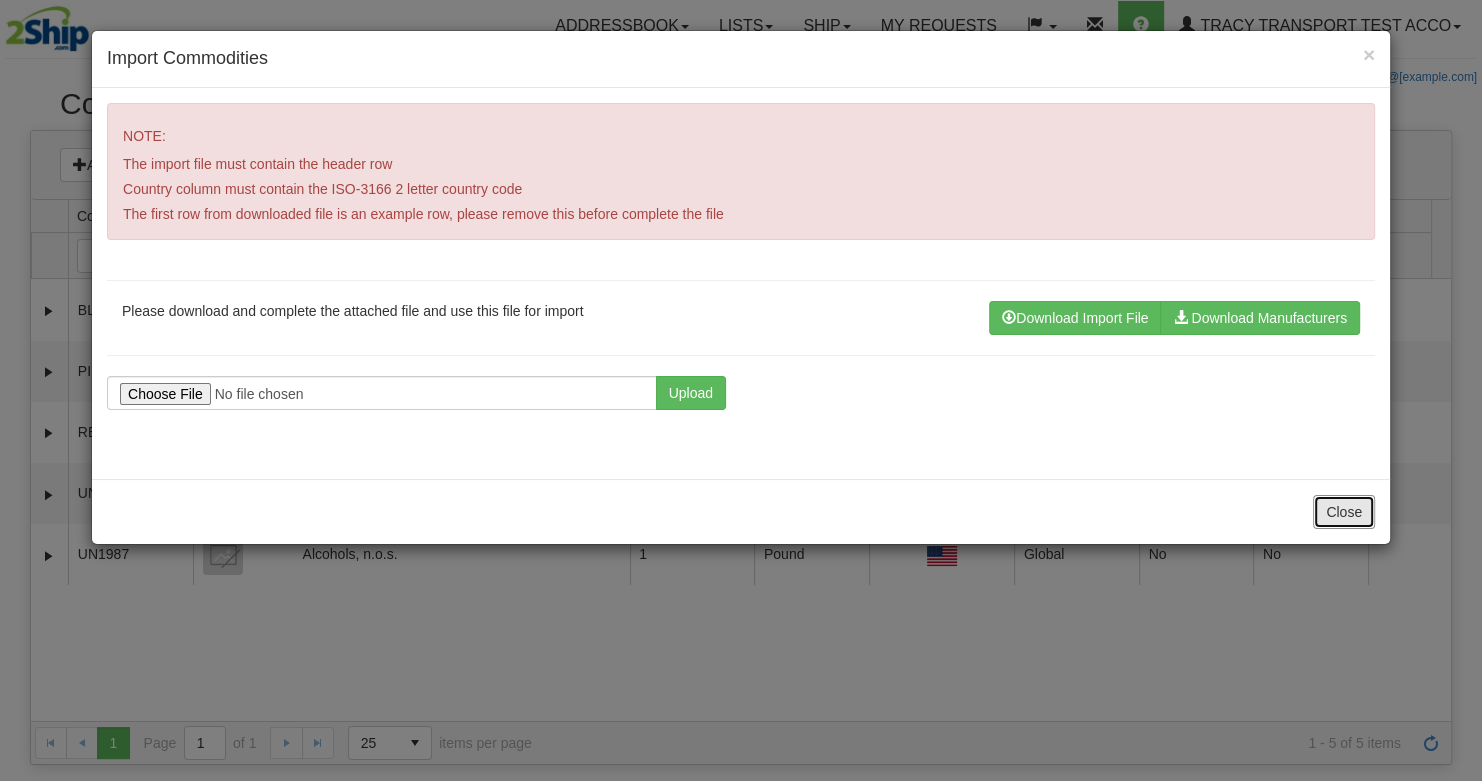 drag, startPoint x: 1353, startPoint y: 501, endPoint x: 1264, endPoint y: 477, distance: 92.17918 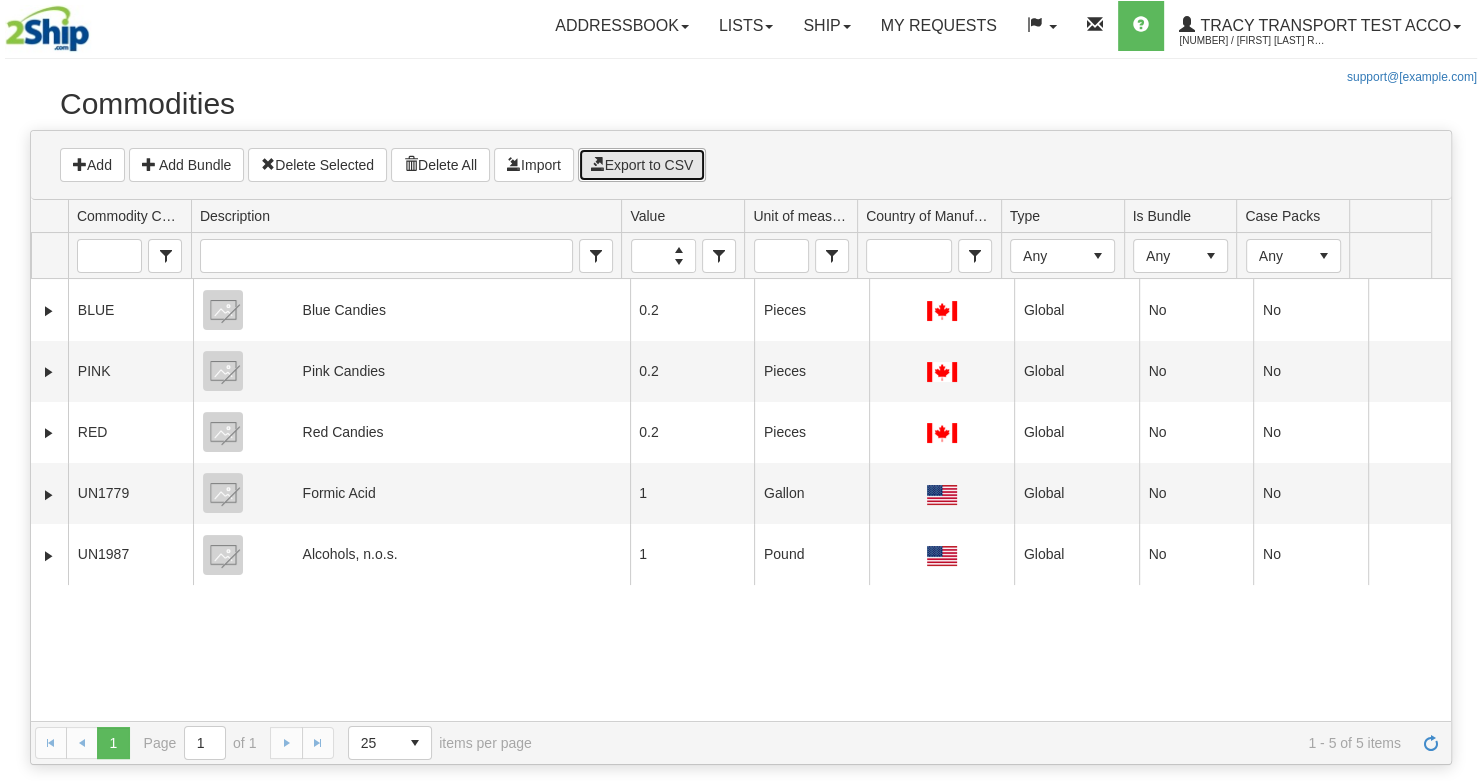 click on "Export to CSV" at bounding box center (642, 165) 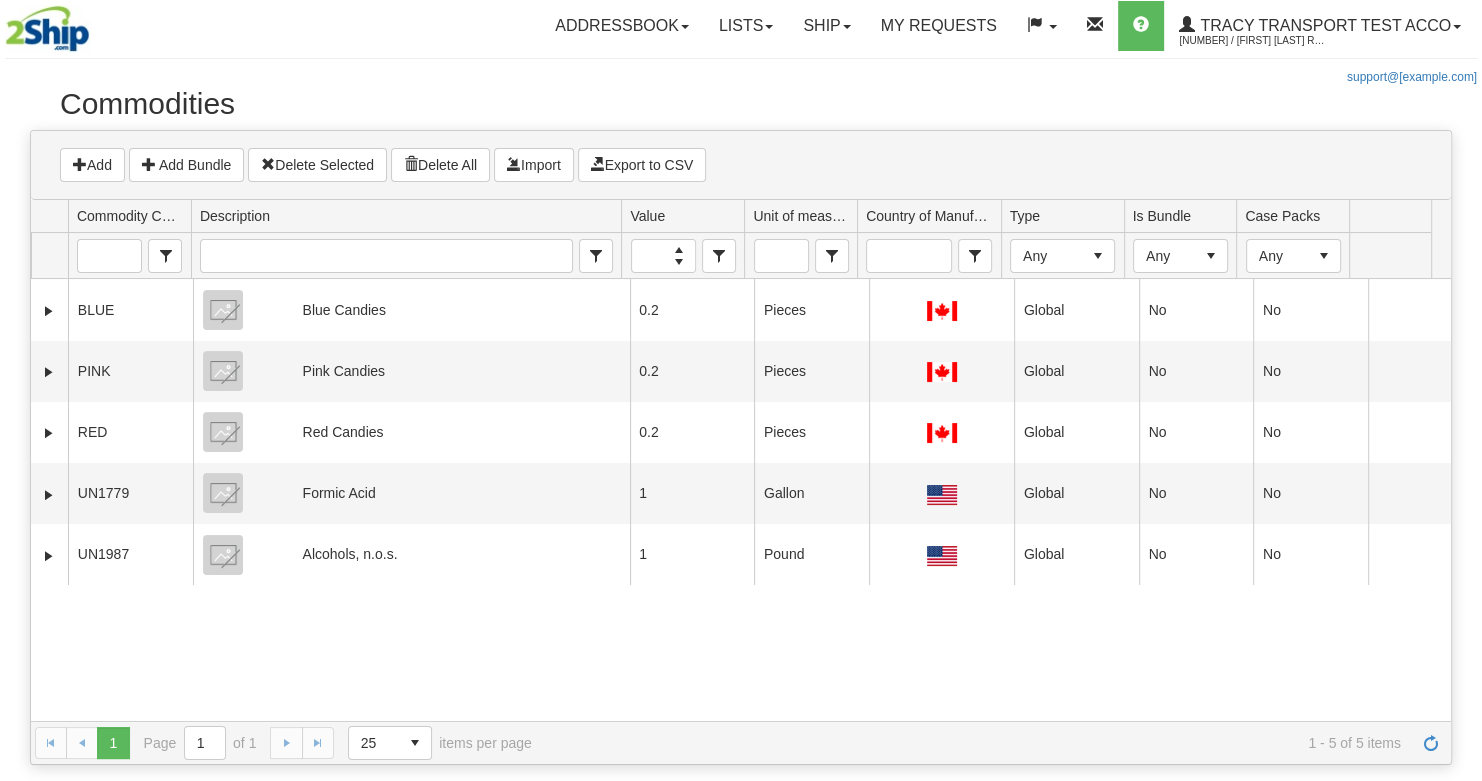 click on "support@[EXAMPLE.COM]" at bounding box center (741, 77) 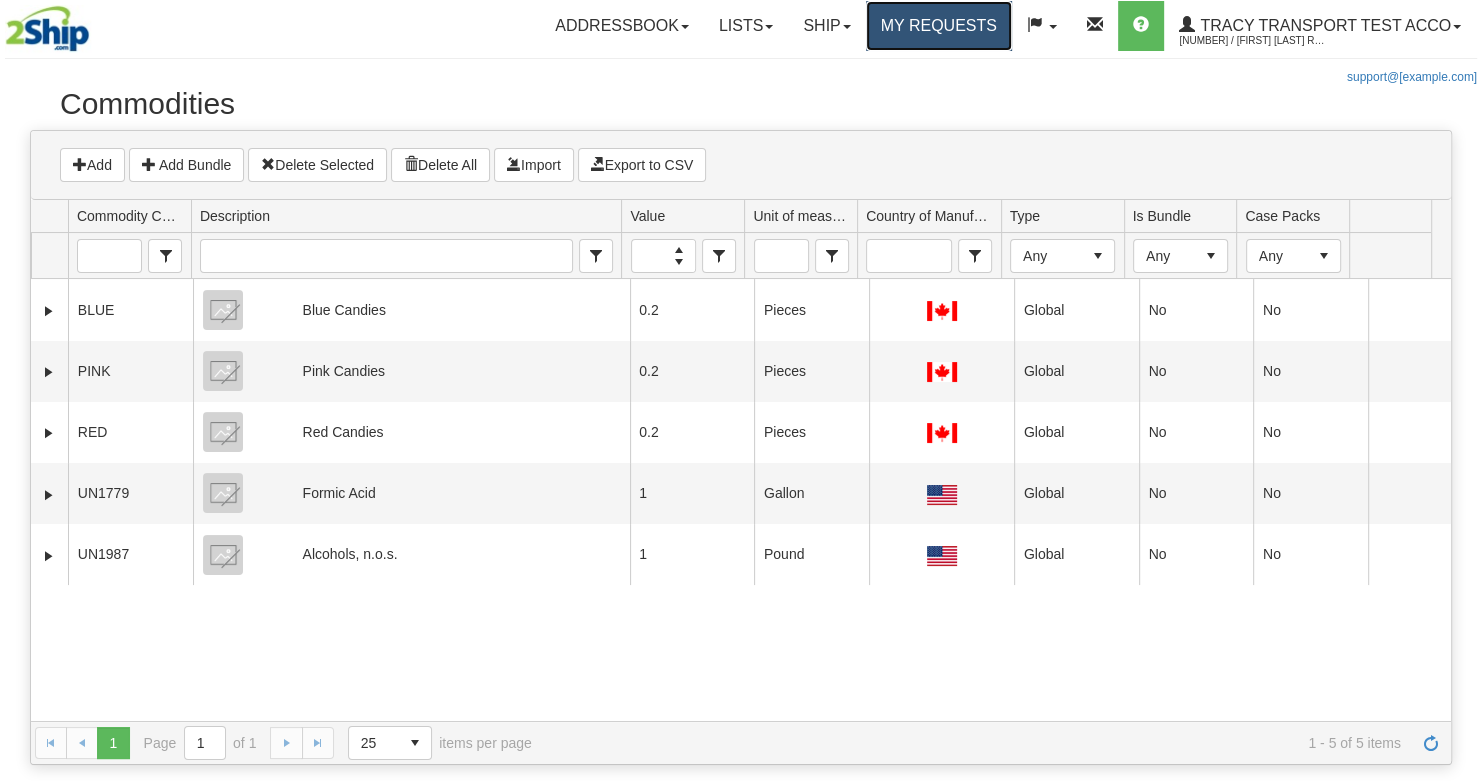click on "My Requests" at bounding box center [939, 25] 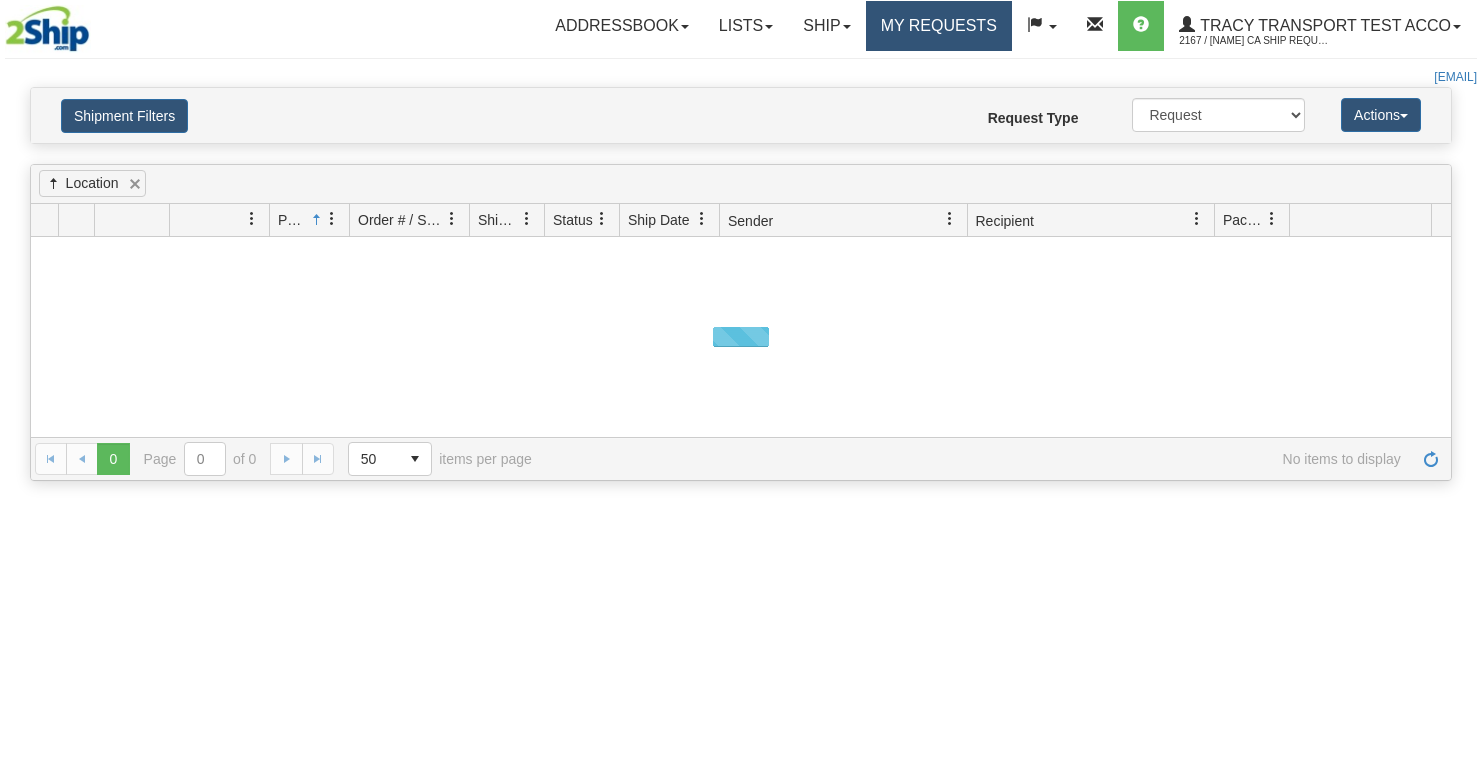 scroll, scrollTop: 0, scrollLeft: 0, axis: both 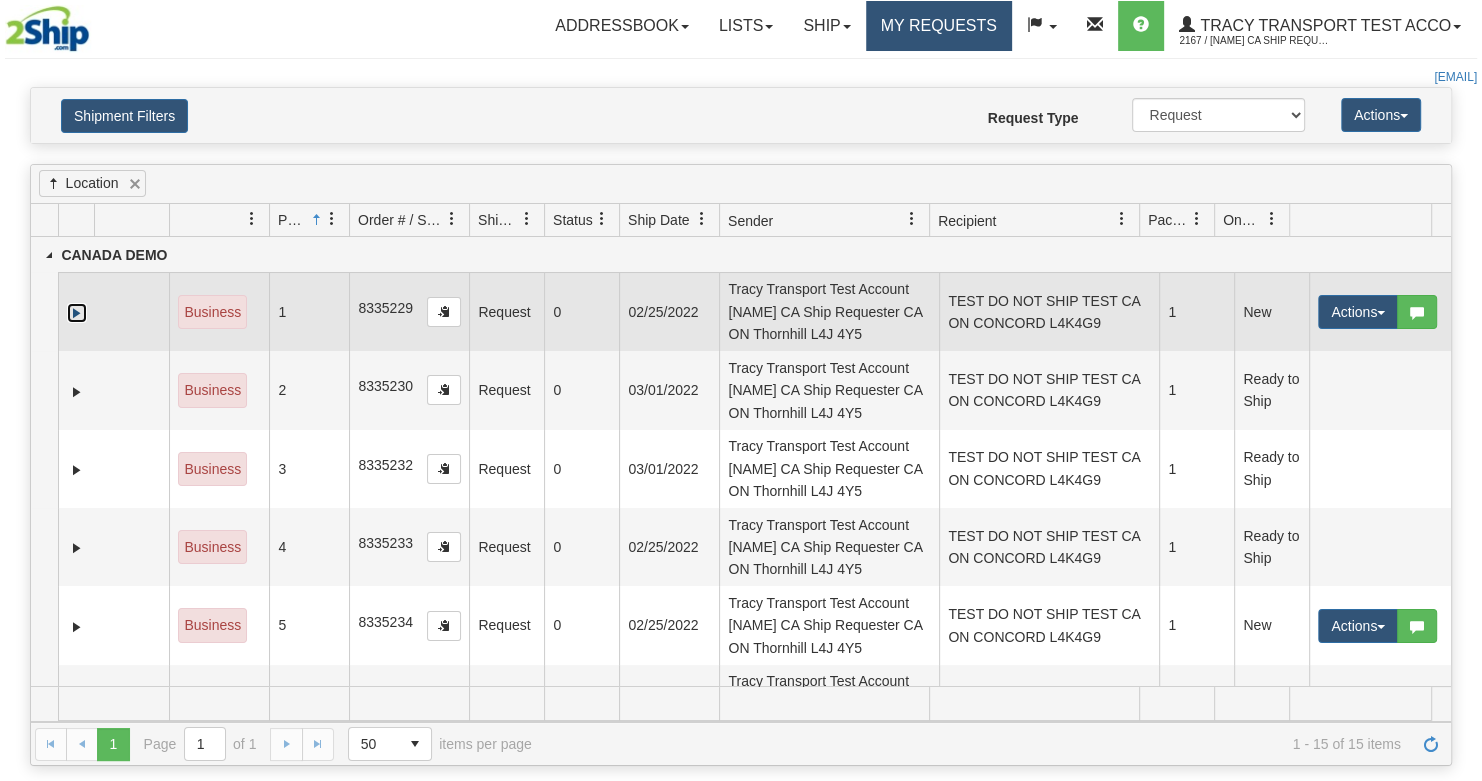 click at bounding box center (77, 313) 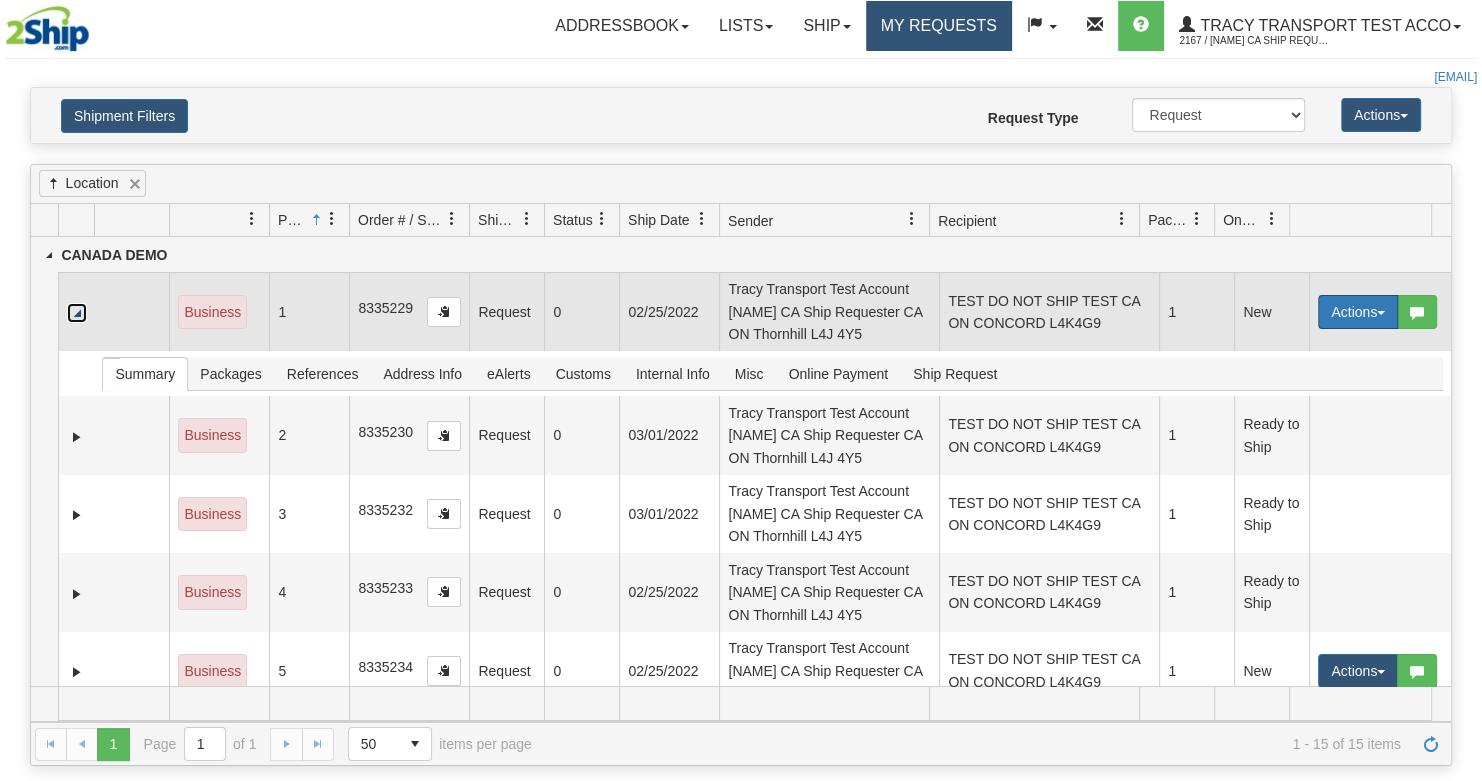 click at bounding box center (1381, 313) 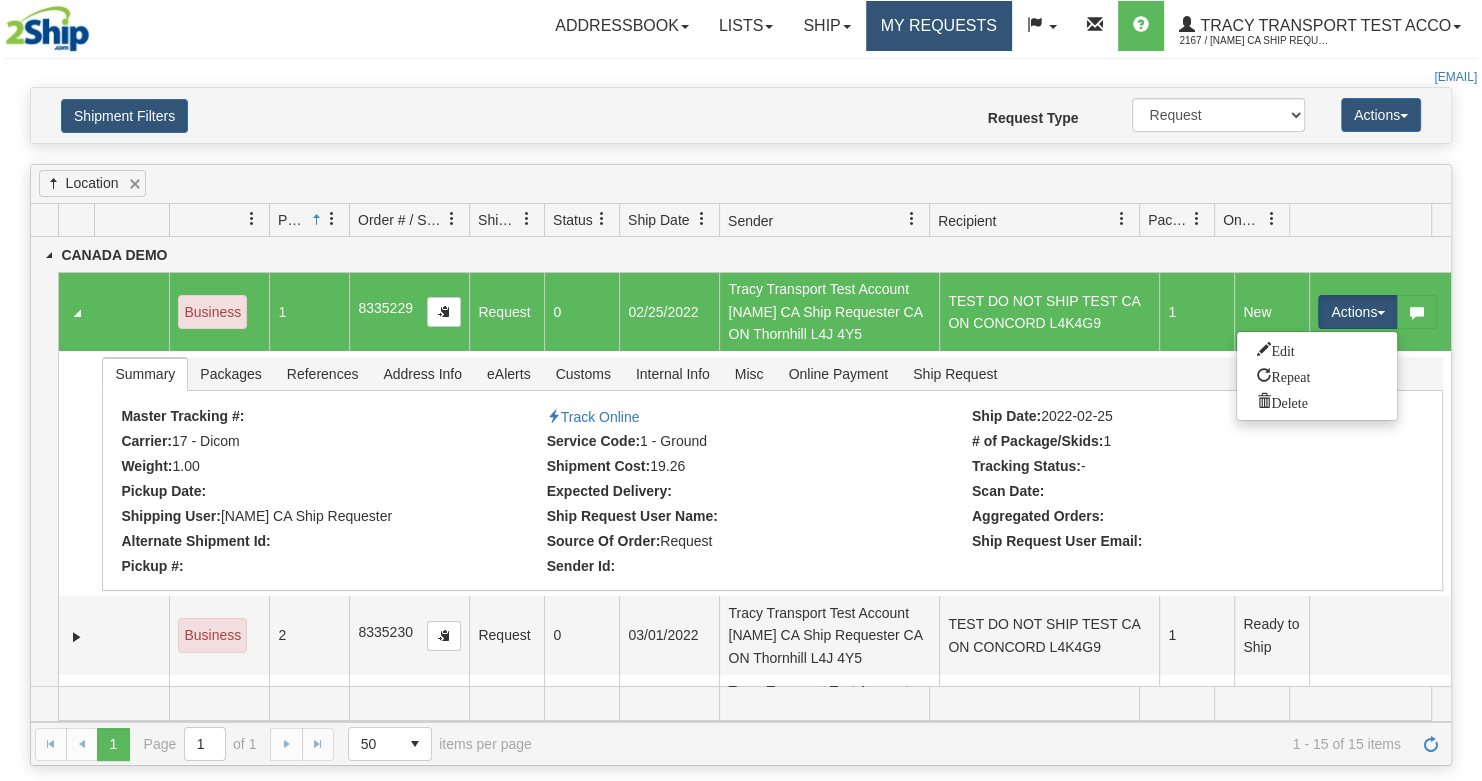 click on "Shipment Filters
Website
Agent
Client" at bounding box center [741, 115] 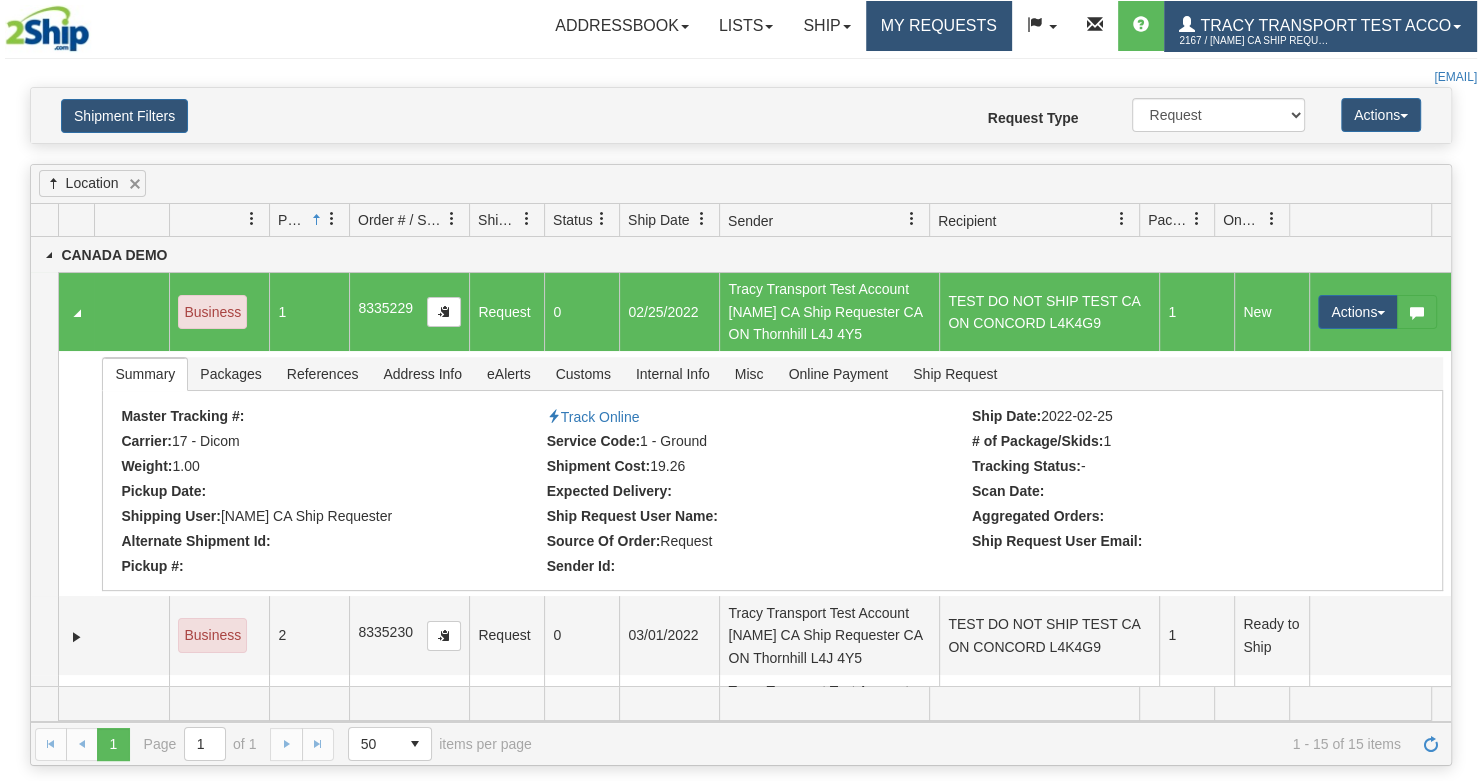 click on "Tracy Transport Test Acco" at bounding box center (1323, 25) 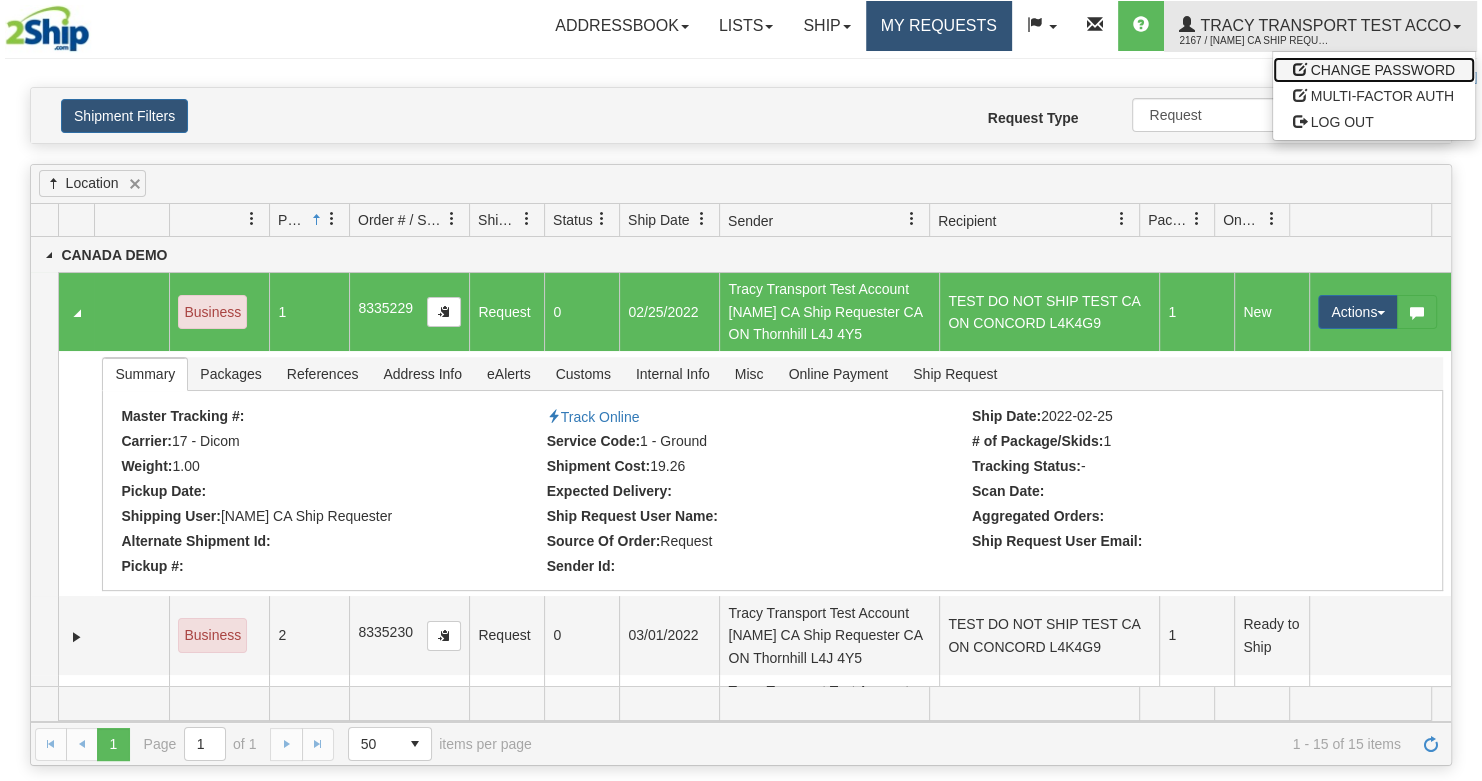 click on "CHANGE PASSWORD" at bounding box center (1383, 70) 